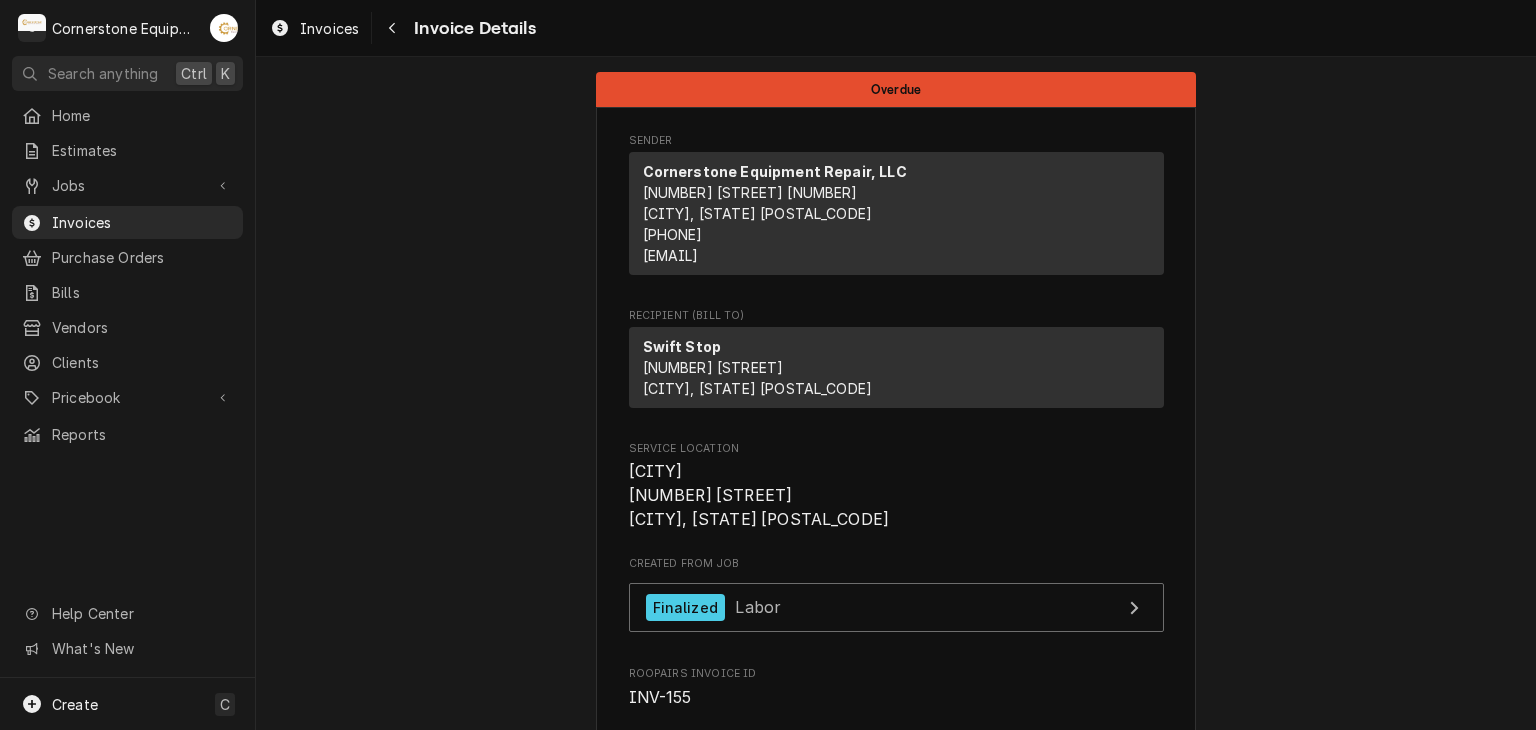 scroll, scrollTop: 0, scrollLeft: 0, axis: both 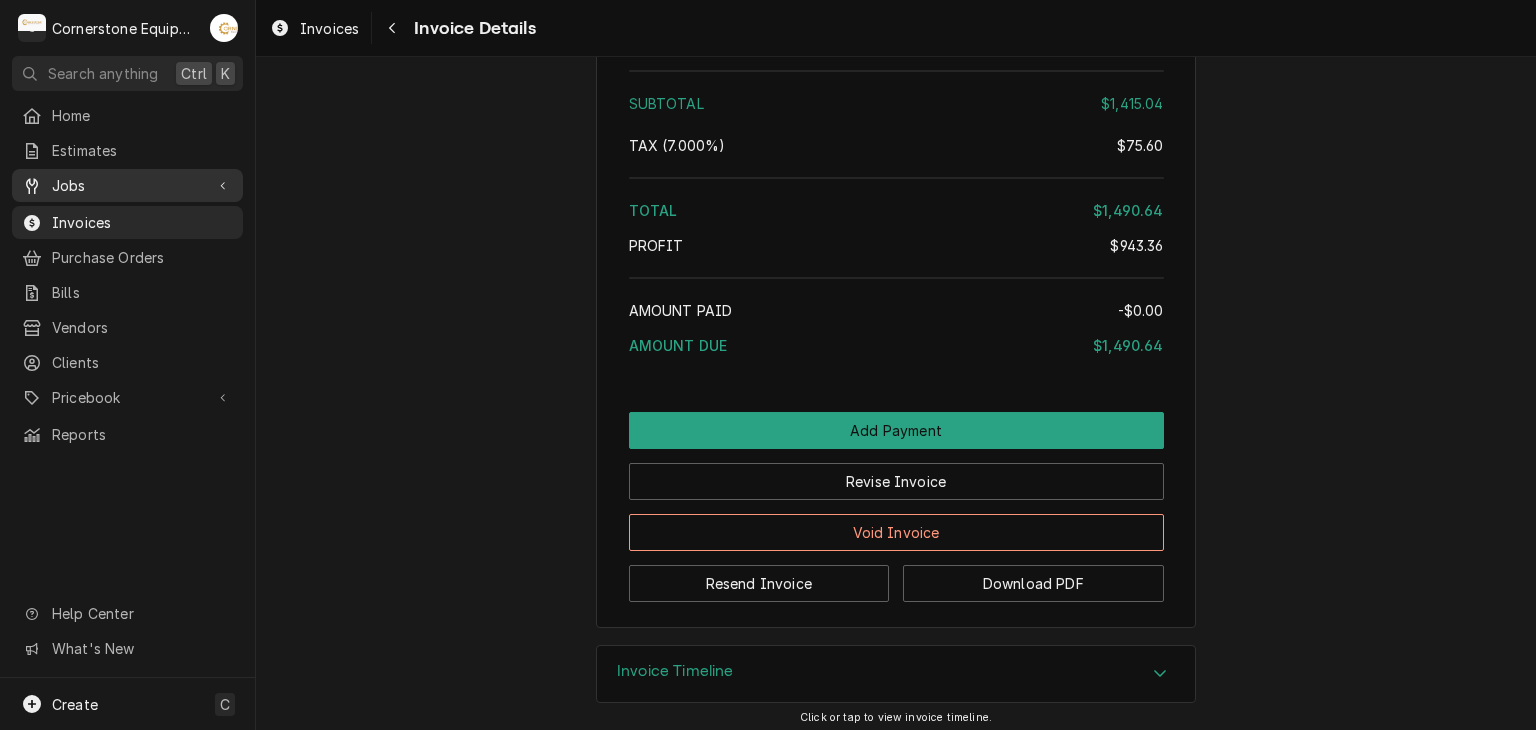 click on "Jobs" at bounding box center [127, 185] 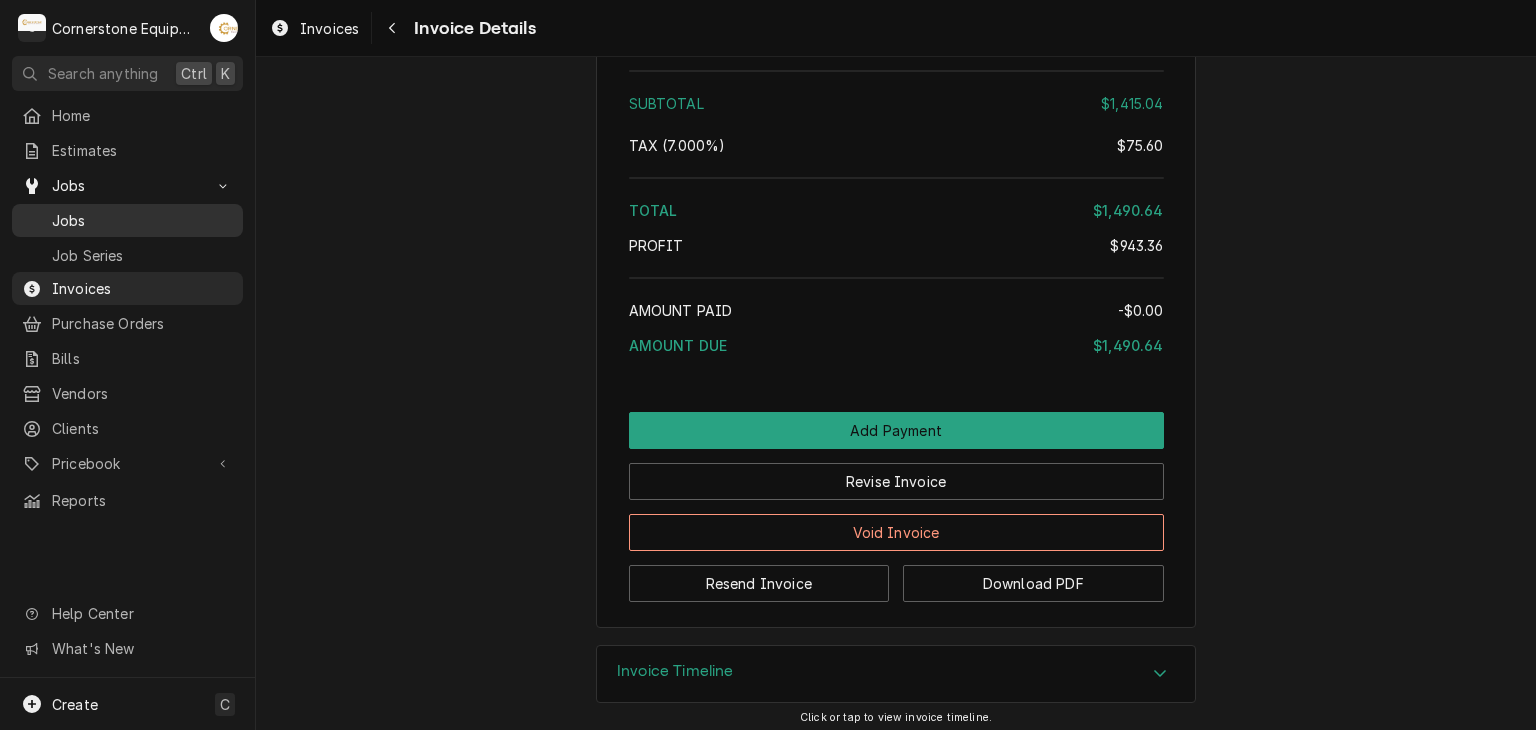click on "Jobs" at bounding box center [142, 220] 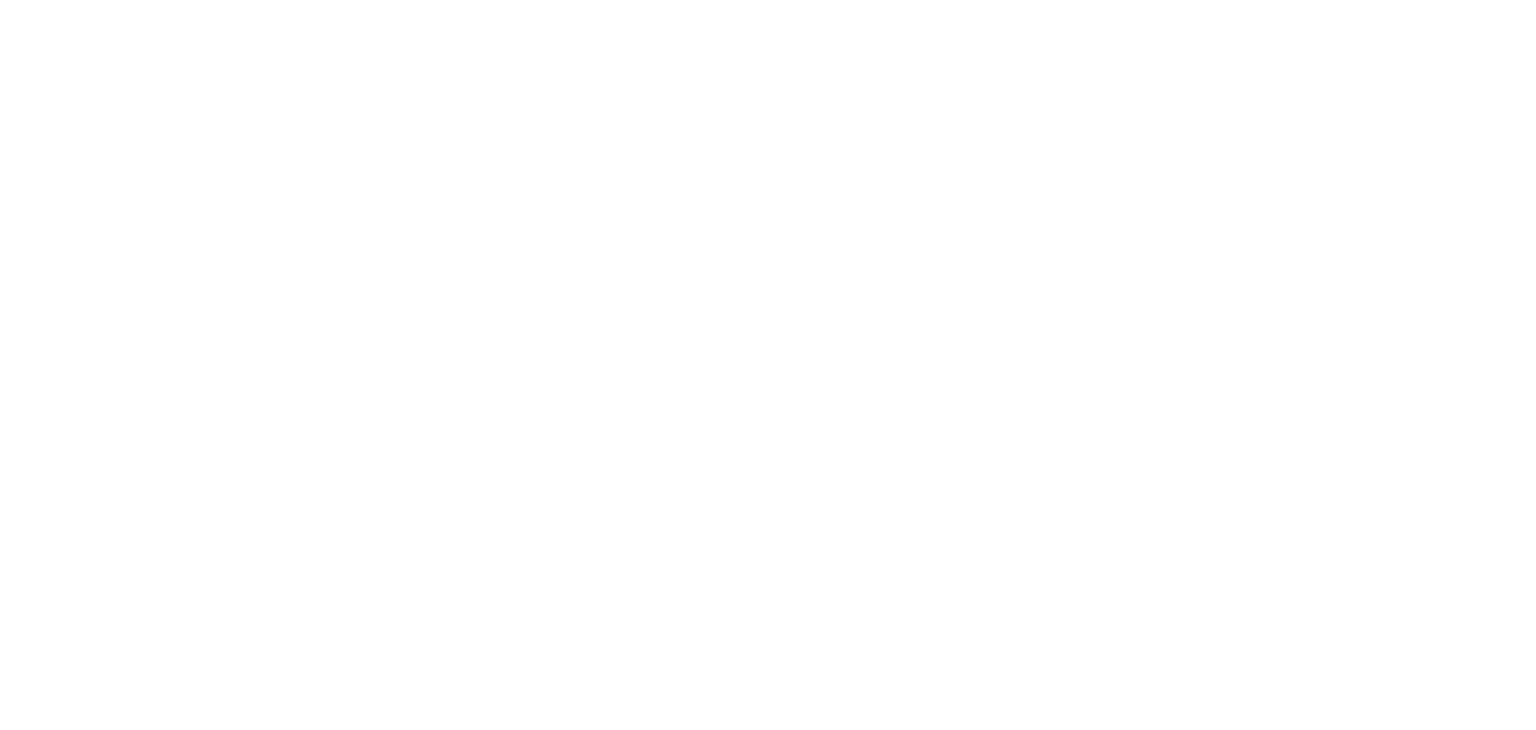 scroll, scrollTop: 0, scrollLeft: 0, axis: both 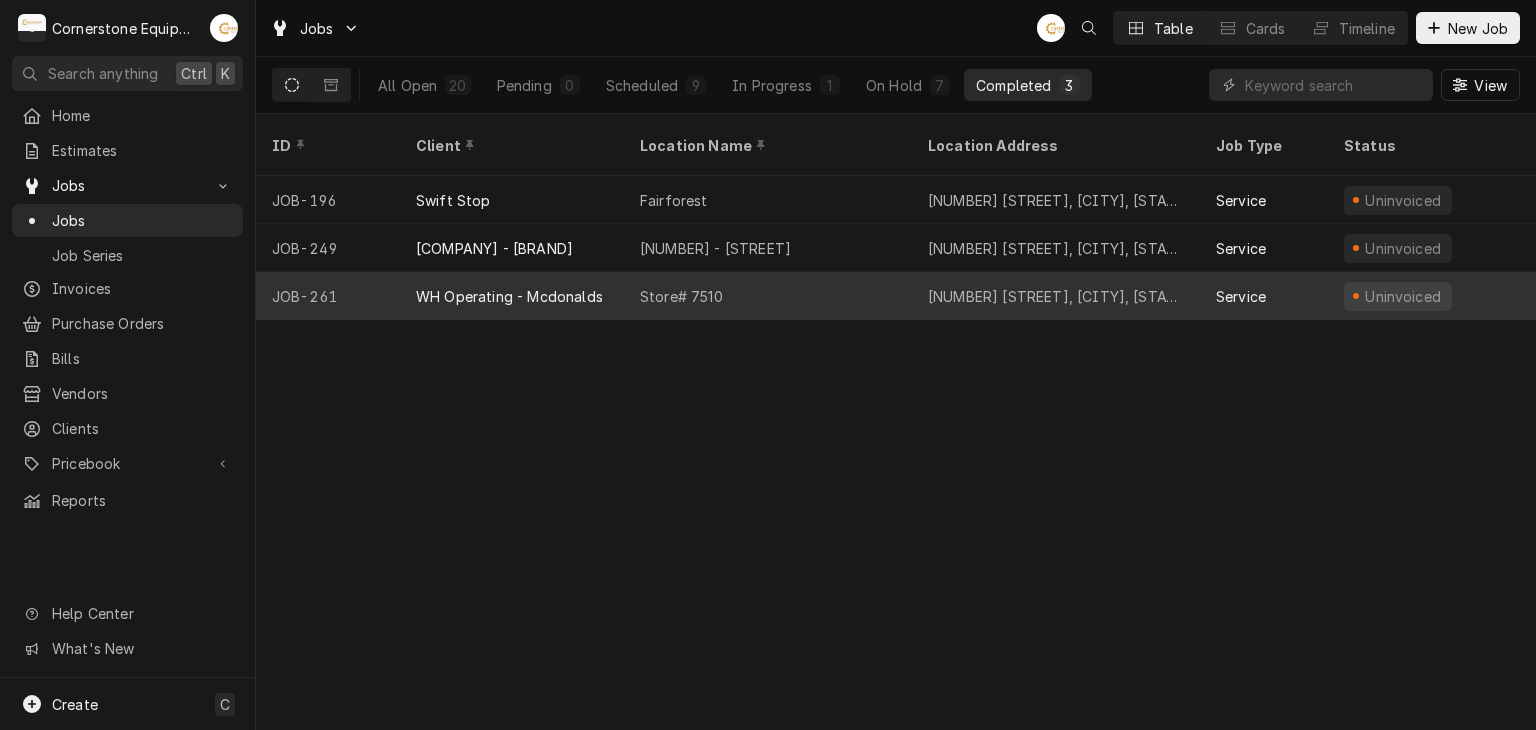 click on "JOB-261" at bounding box center [328, 296] 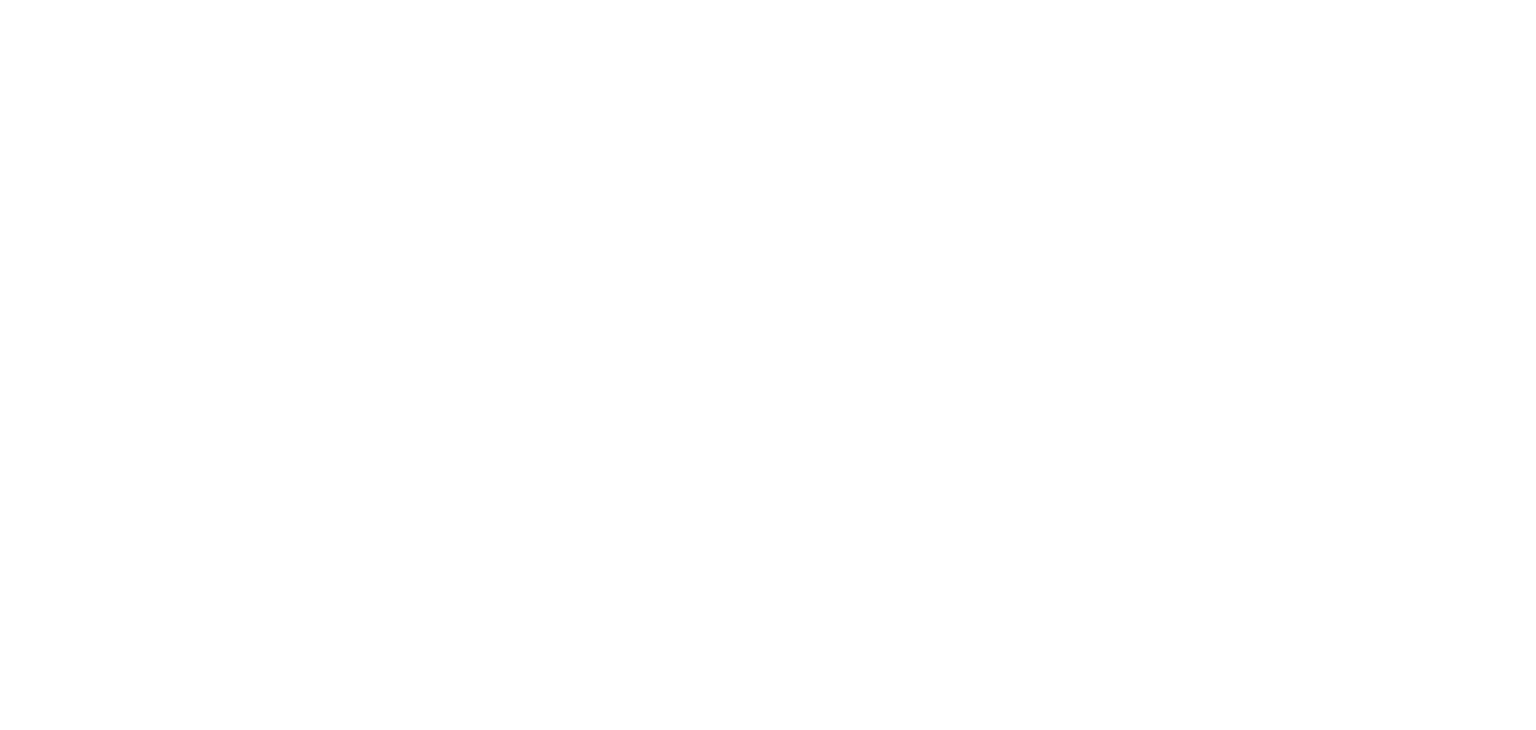 scroll, scrollTop: 0, scrollLeft: 0, axis: both 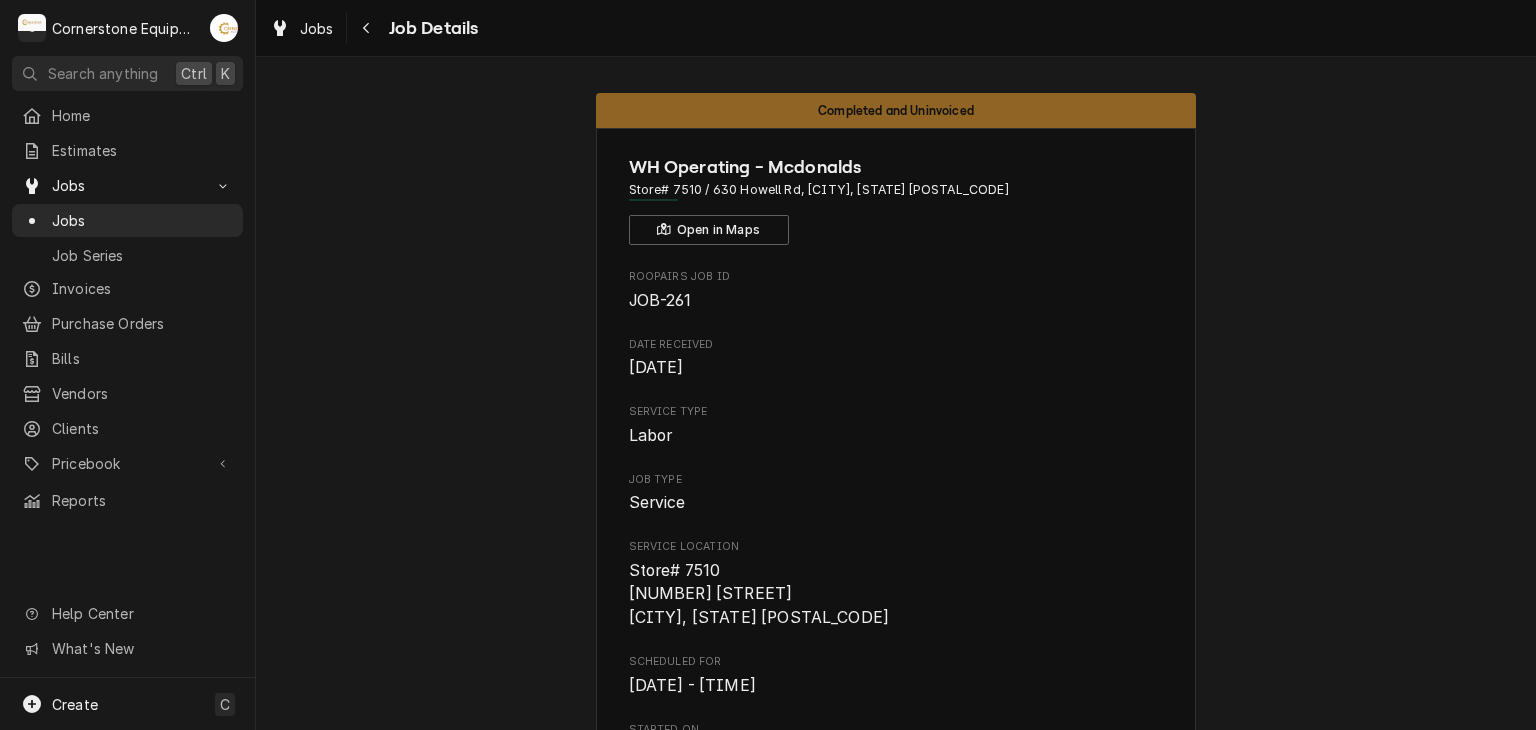 click on "Completed and Uninvoiced WH Operating - Mcdonalds Store# 7510 / [NUMBER] [STREET], [CITY], [STATE] [POSTAL_CODE] Open in Maps Roopairs Job ID JOB-261 Date Received [DATE] Service Type Labor Job Type Service Service Location Store# 7510
[NUMBER] [STREET]
[CITY], [STATE] [POSTAL_CODE] Scheduled For [DATE] - [TIME] Started On [DATE] - [TIME] Completed On [DATE] - [TIME] Last Modified [DATE] - [TIME] Estimated Job Duration 6h Assigned Technician(s) [FIRST] [LAST] Reason For Call Recertification on right grill Priority No Priority Job Reporter Name [FIRST] [LAST] Phone [PHONE] Email [EMAIL] Client Contact Name [FIRST] [LAST] Phone [PHONE] Email [EMAIL] Reminders — Estimate reminders via SMS Create Invoice Mark as Invoiced Edit Equipment Edit Job Details Edit Job Summary Update Attachments Resume Job Download PDF" at bounding box center (896, 1015) 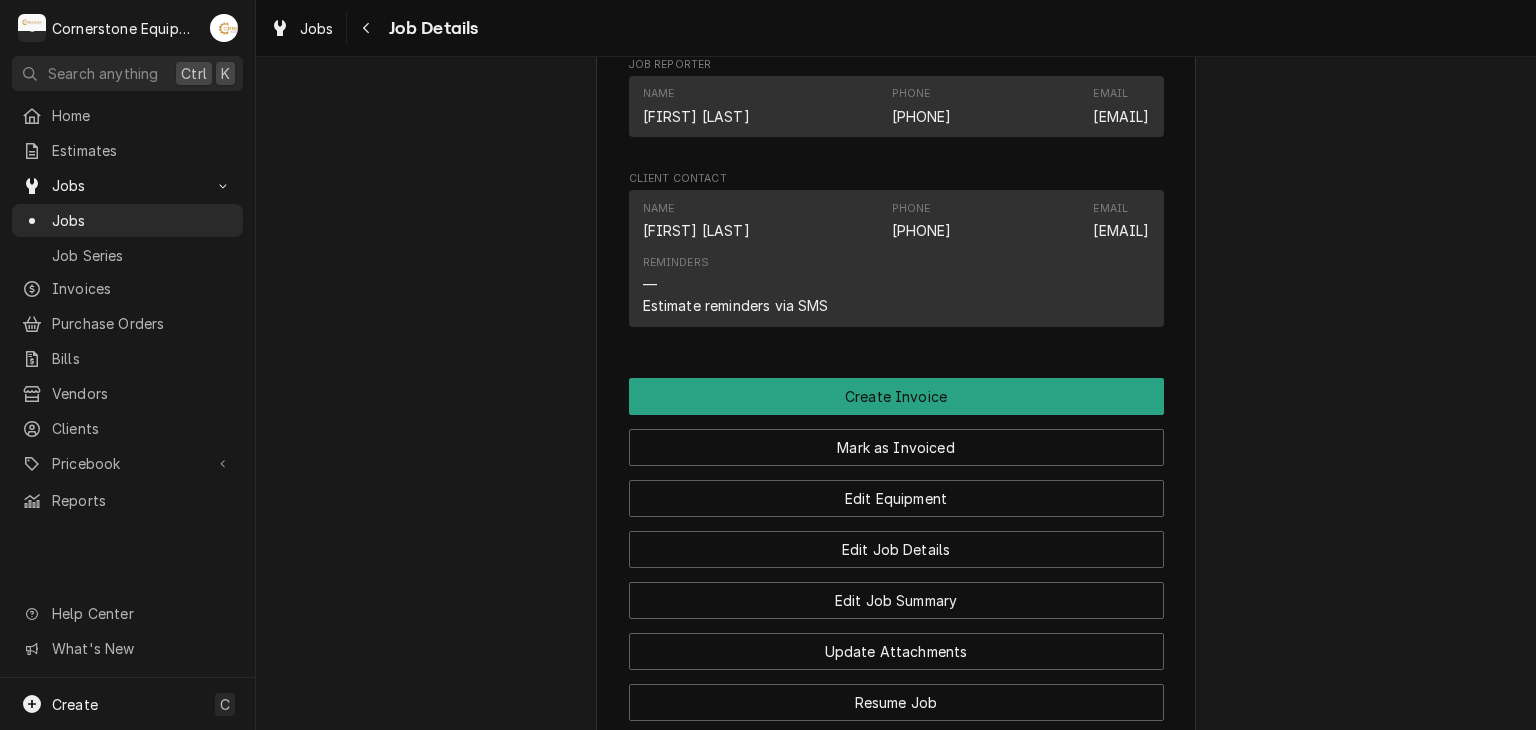 scroll, scrollTop: 1200, scrollLeft: 0, axis: vertical 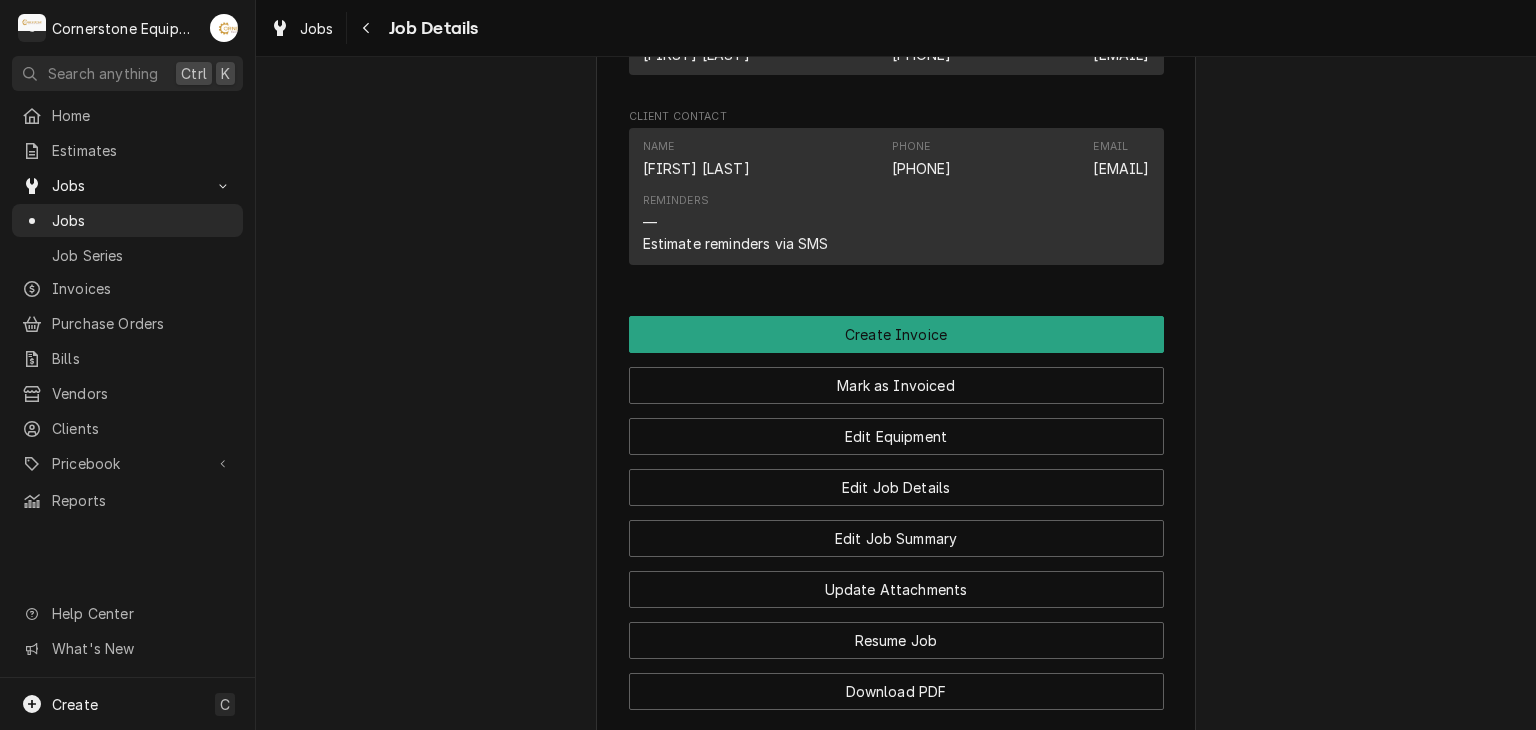 click on "Completed and Uninvoiced WH Operating - Mcdonalds Store# 7510 / [NUMBER] [STREET], [CITY], [STATE] [POSTAL_CODE] Open in Maps Roopairs Job ID JOB-261 Date Received [DATE] Service Type Labor Job Type Service Service Location Store# 7510
[NUMBER] [STREET]
[CITY], [STATE] [POSTAL_CODE] Scheduled For [DATE] - [TIME] Started On [DATE] - [TIME] Completed On [DATE] - [TIME] Last Modified [DATE] - [TIME] Estimated Job Duration 6h Assigned Technician(s) [FIRST] [LAST] Reason For Call Recertification on right grill Priority No Priority Job Reporter Name [FIRST] [LAST] Phone [PHONE] Email [EMAIL] Client Contact Name [FIRST] [LAST] Phone [PHONE] Email [EMAIL] Reminders — Estimate reminders via SMS Create Invoice Mark as Invoiced Edit Equipment Edit Job Details Edit Job Summary Update Attachments Resume Job Download PDF" at bounding box center [896, -185] 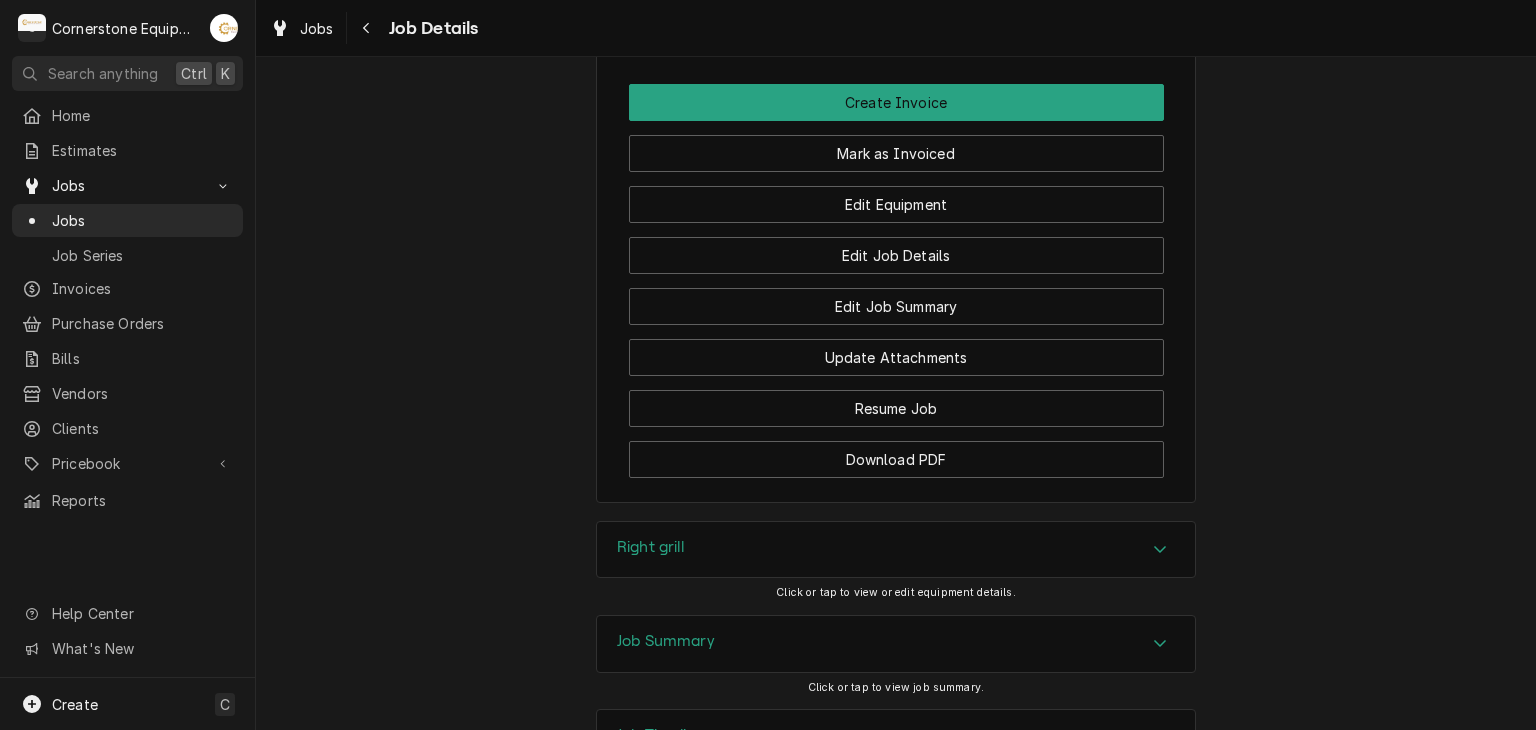 scroll, scrollTop: 1394, scrollLeft: 0, axis: vertical 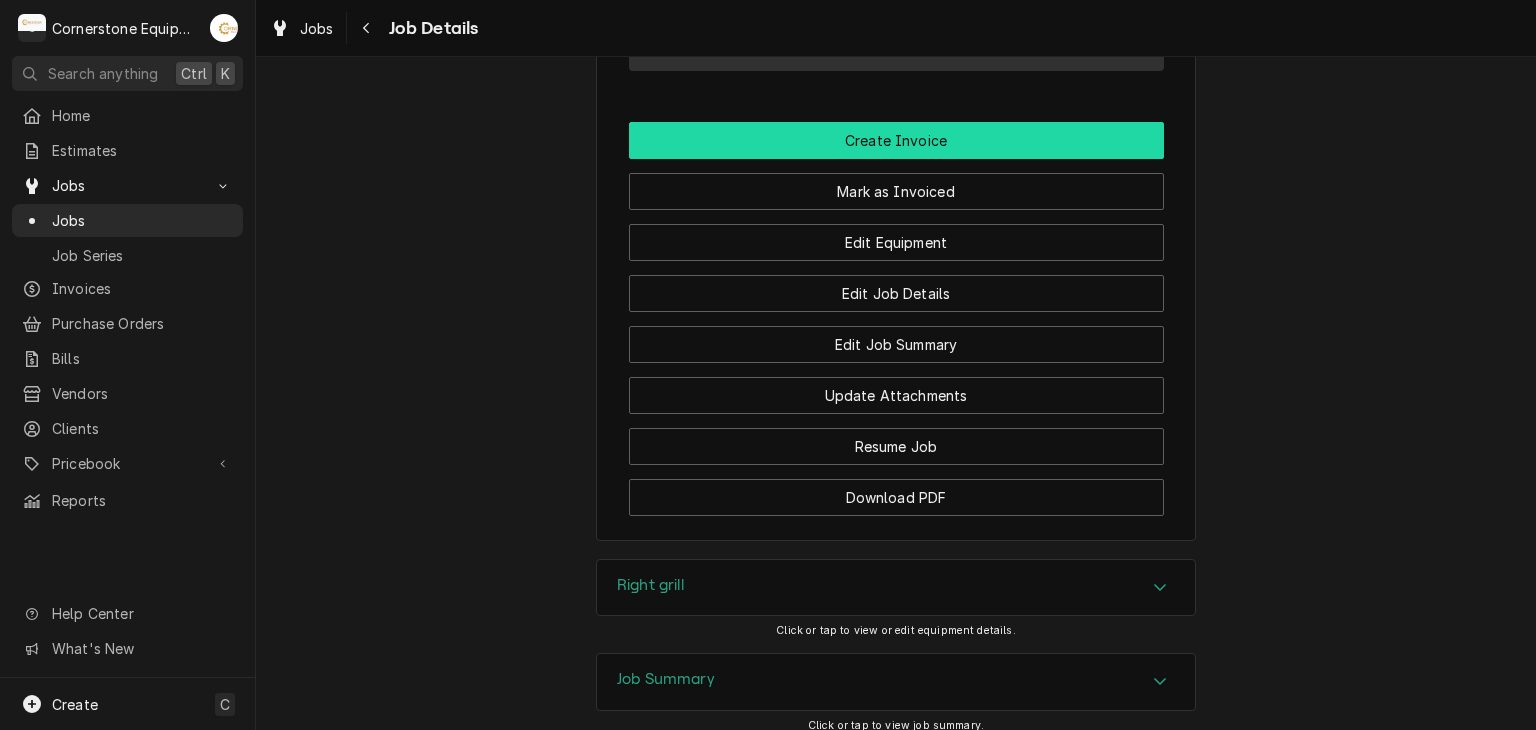 click on "Create Invoice" at bounding box center [896, 140] 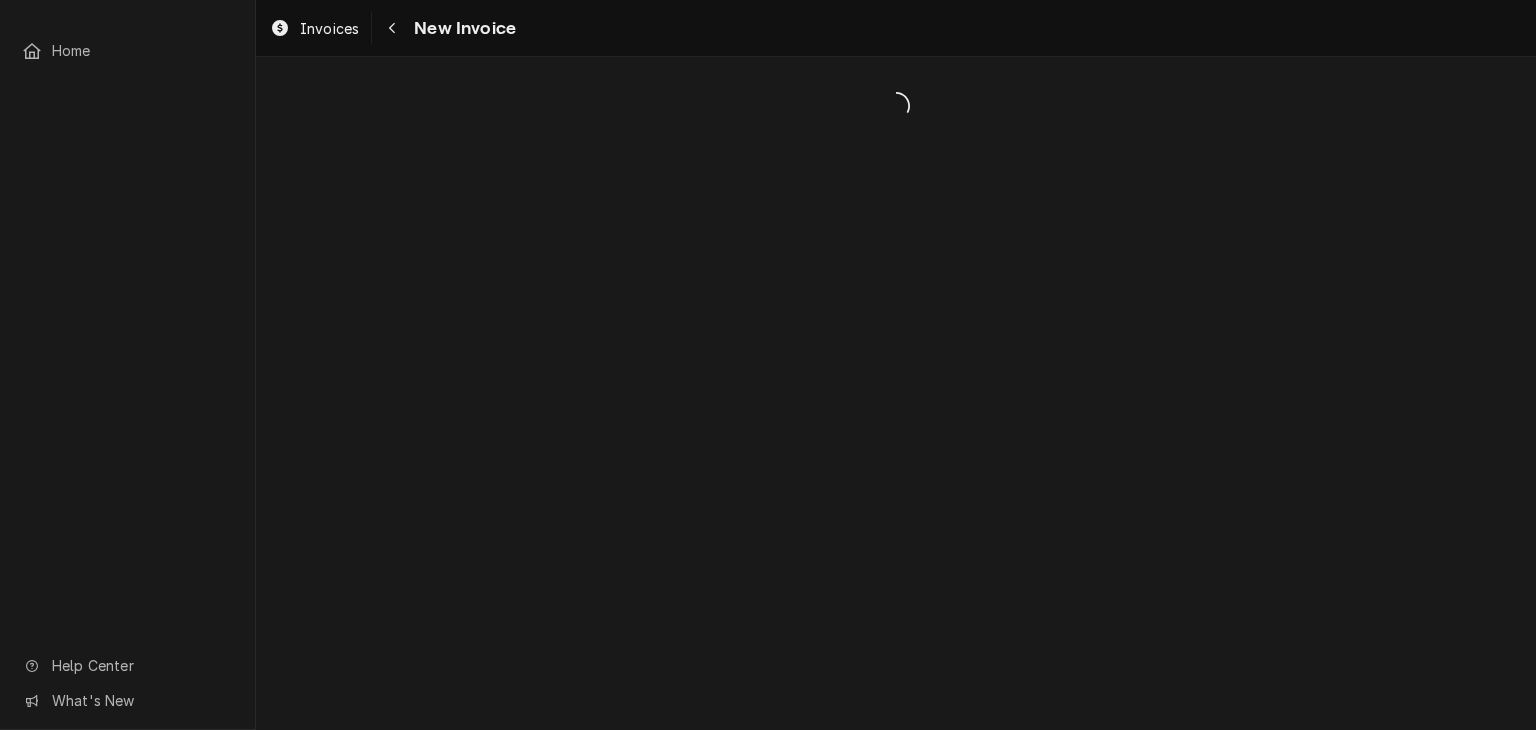 scroll, scrollTop: 0, scrollLeft: 0, axis: both 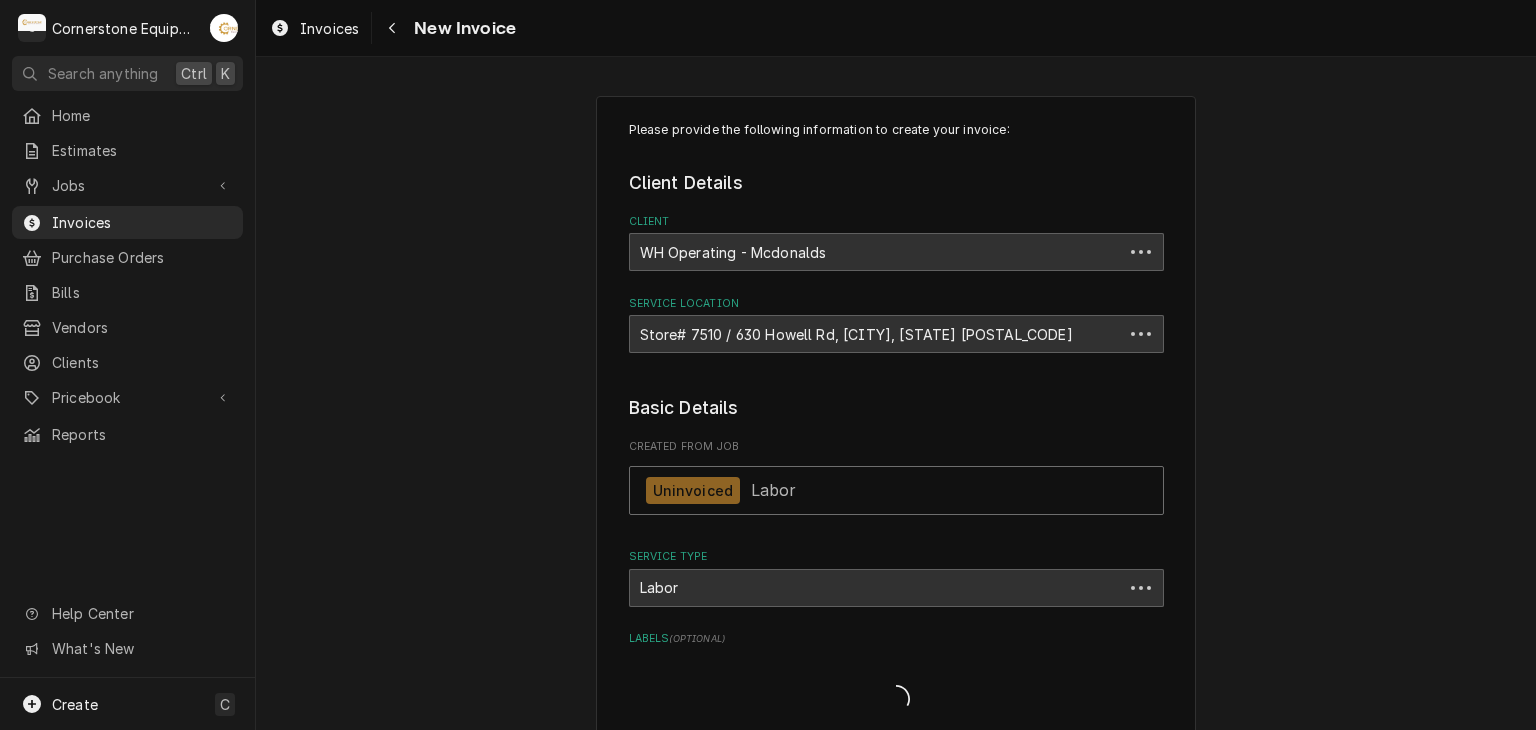 type on "x" 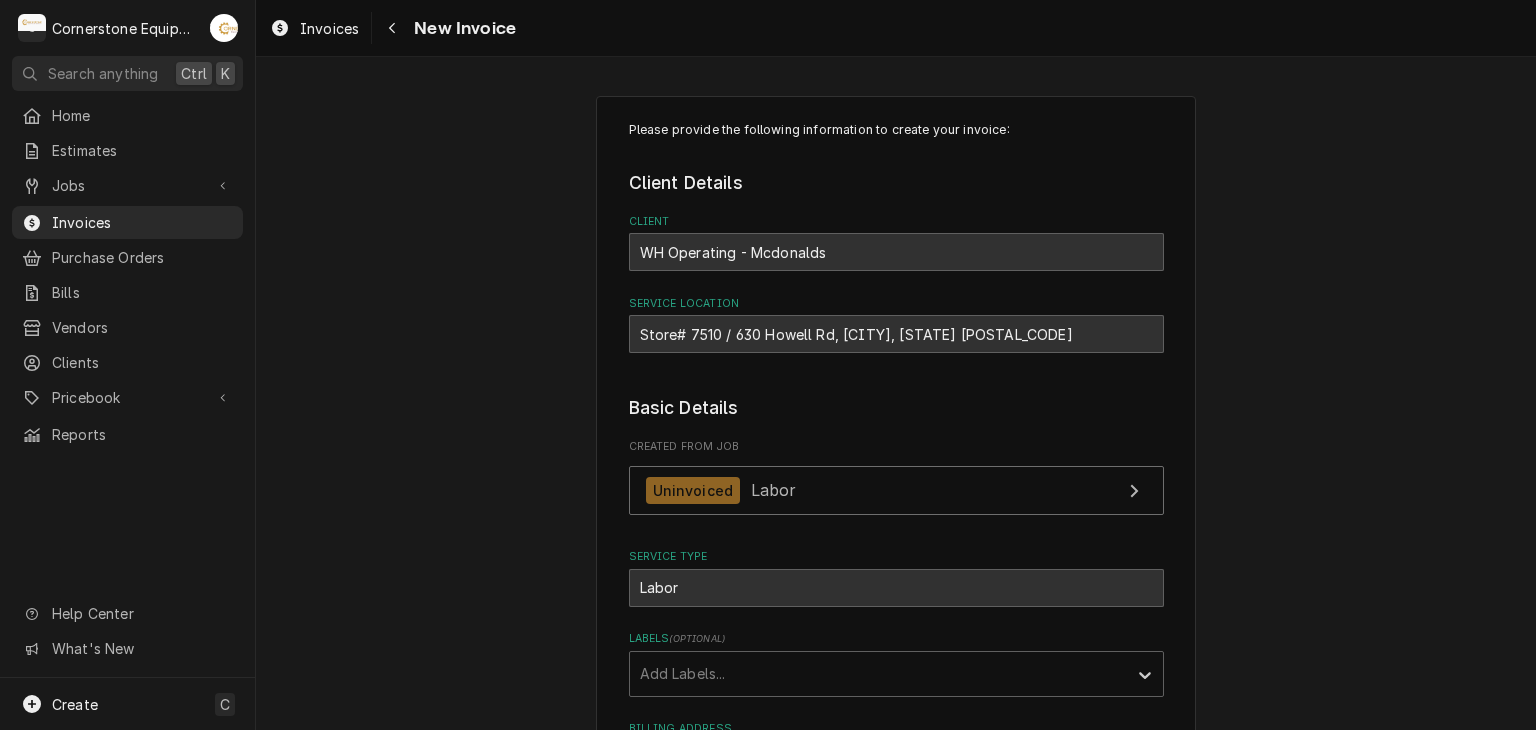 click on "Please provide the following information to create your invoice: Client Details Client WH Operating - Mcdonalds Service Location Store# 7510 / 630 Howell Rd, Greenville, SC 29615 Basic Details Created From Job Uninvoiced Labor Service Type Labor Labels  ( optional ) Add Labels... Billing Address Same as service location Recipient, Attention To, etc.  ( if different ) Tracy Dunaway Street Address PO Box 7 Apartment, Suite, etc. City Gaffney State/Province SC Postal Code 29342 Issue Date 2025-08-01 Terms Choose payment terms... Same Day Net 7 Net 14 Net 21 Net 30 Net 45 Net 60 Net 90 Due Date 2025-08-31 Payment Methods Accept Online Card Payments Charge Details Service Charges Short Description Labor Service Date Aug 1, 2025 Hourly Cost $60.00/hr Qty. 6hrs Rate $125.00/hr Amount $750.00 Tax Non-Taxable Service  Summary Add Service Charge Parts and Materials  ( if any ) Short Description misc hardware Manufacturer — Manufacturer Part # — Unit Cost $0.00 Qty. 1 Price $24.99 Amount $24.99 Tax Taxable Detailed" at bounding box center (896, 2663) 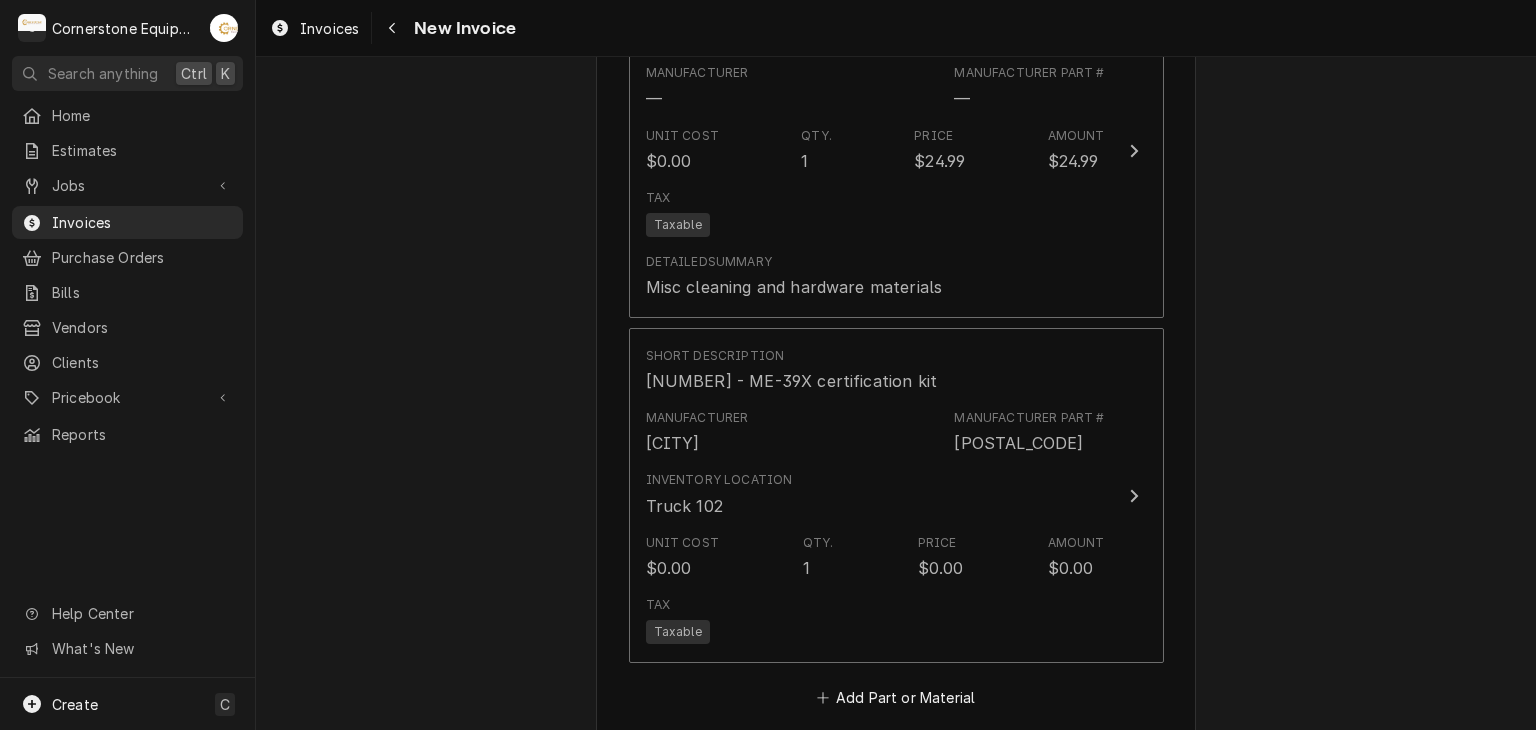 scroll, scrollTop: 3448, scrollLeft: 0, axis: vertical 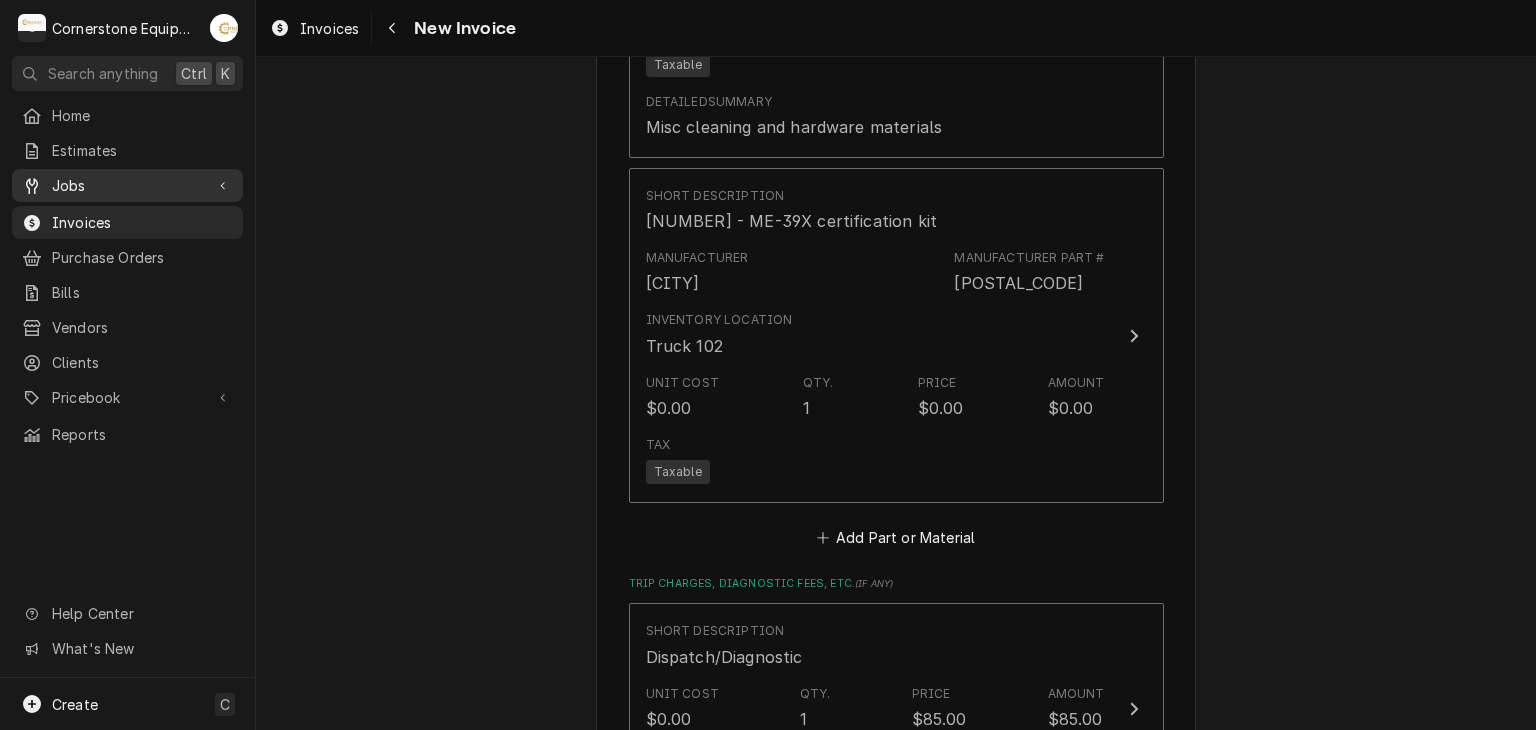 click on "Jobs" at bounding box center (127, 185) 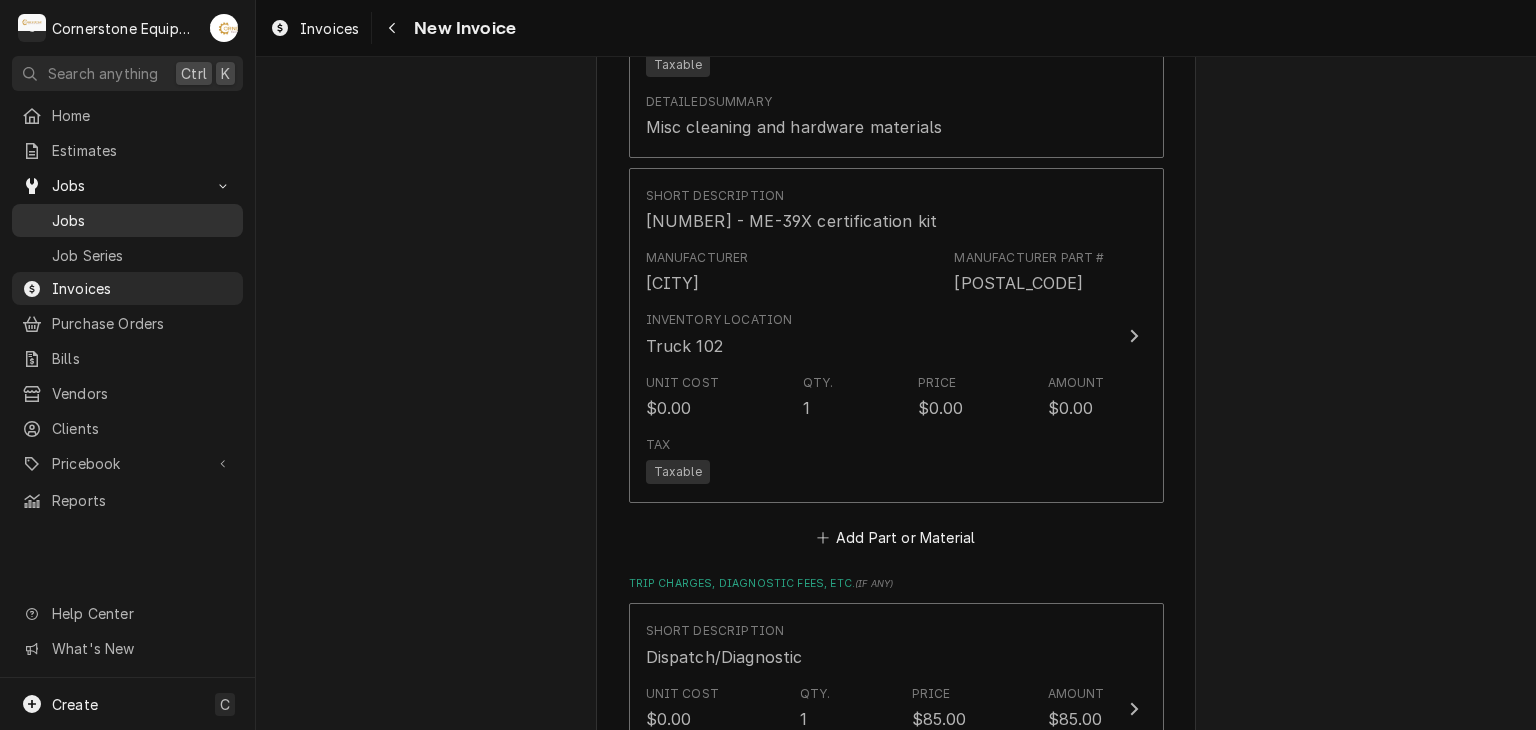 click on "Jobs" at bounding box center [142, 220] 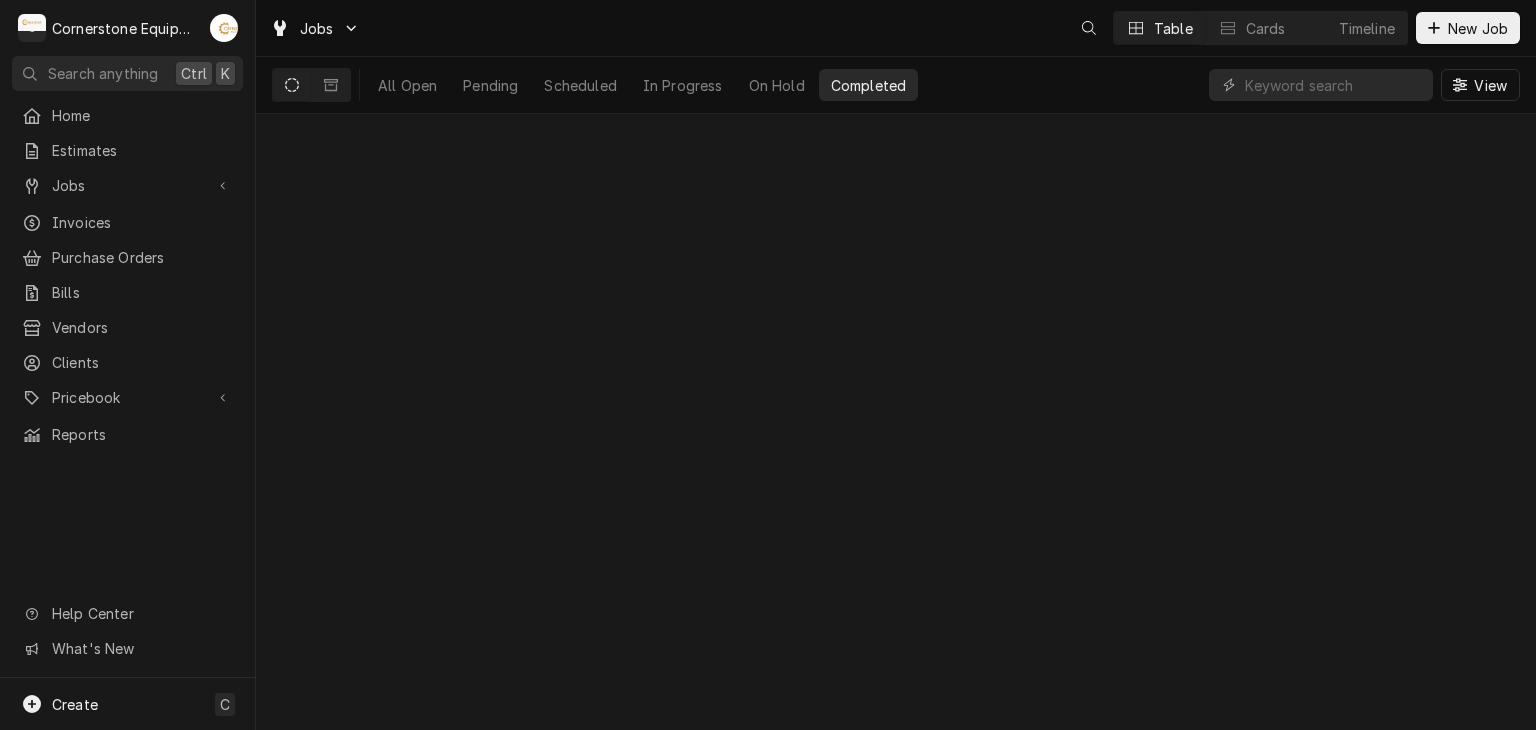 scroll, scrollTop: 0, scrollLeft: 0, axis: both 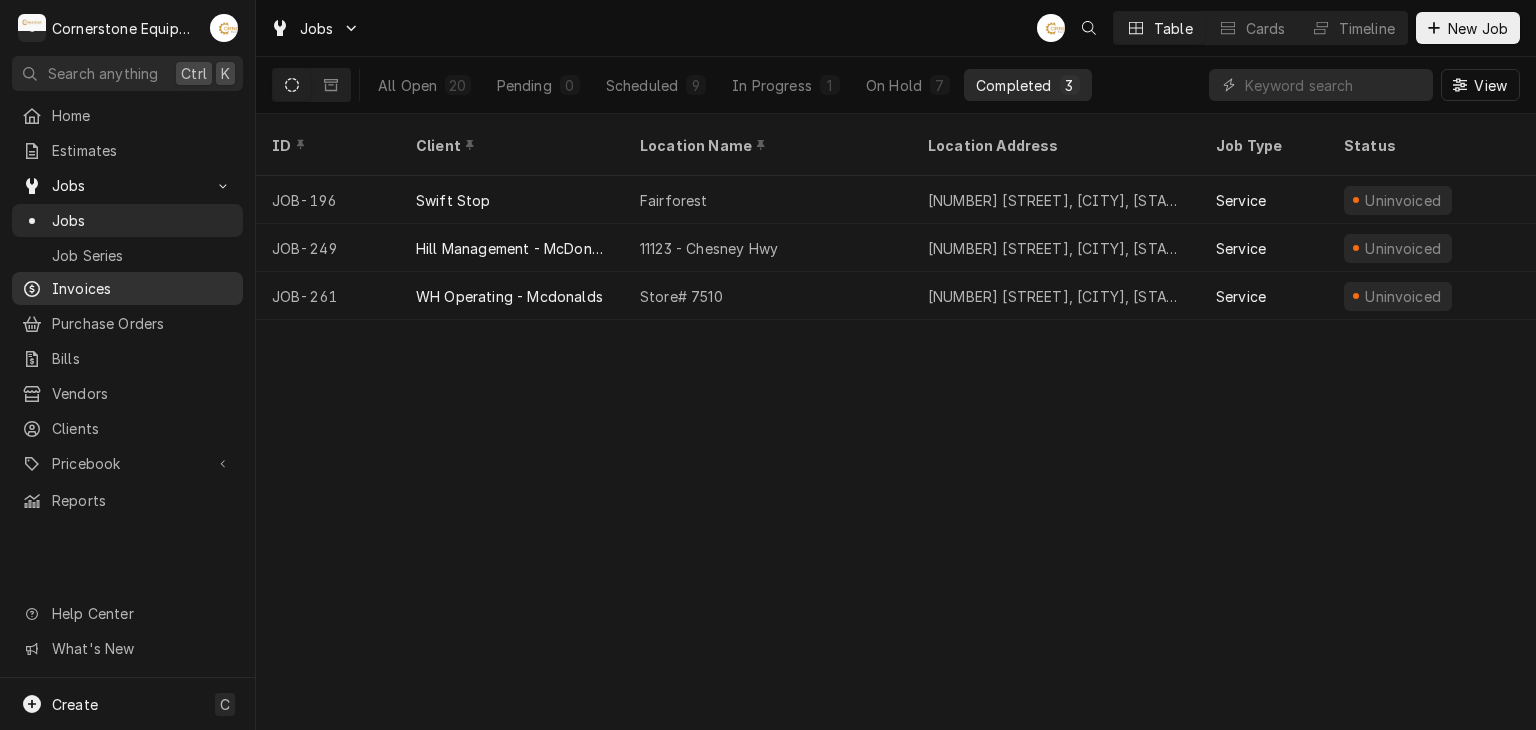 click on "Invoices" at bounding box center (142, 288) 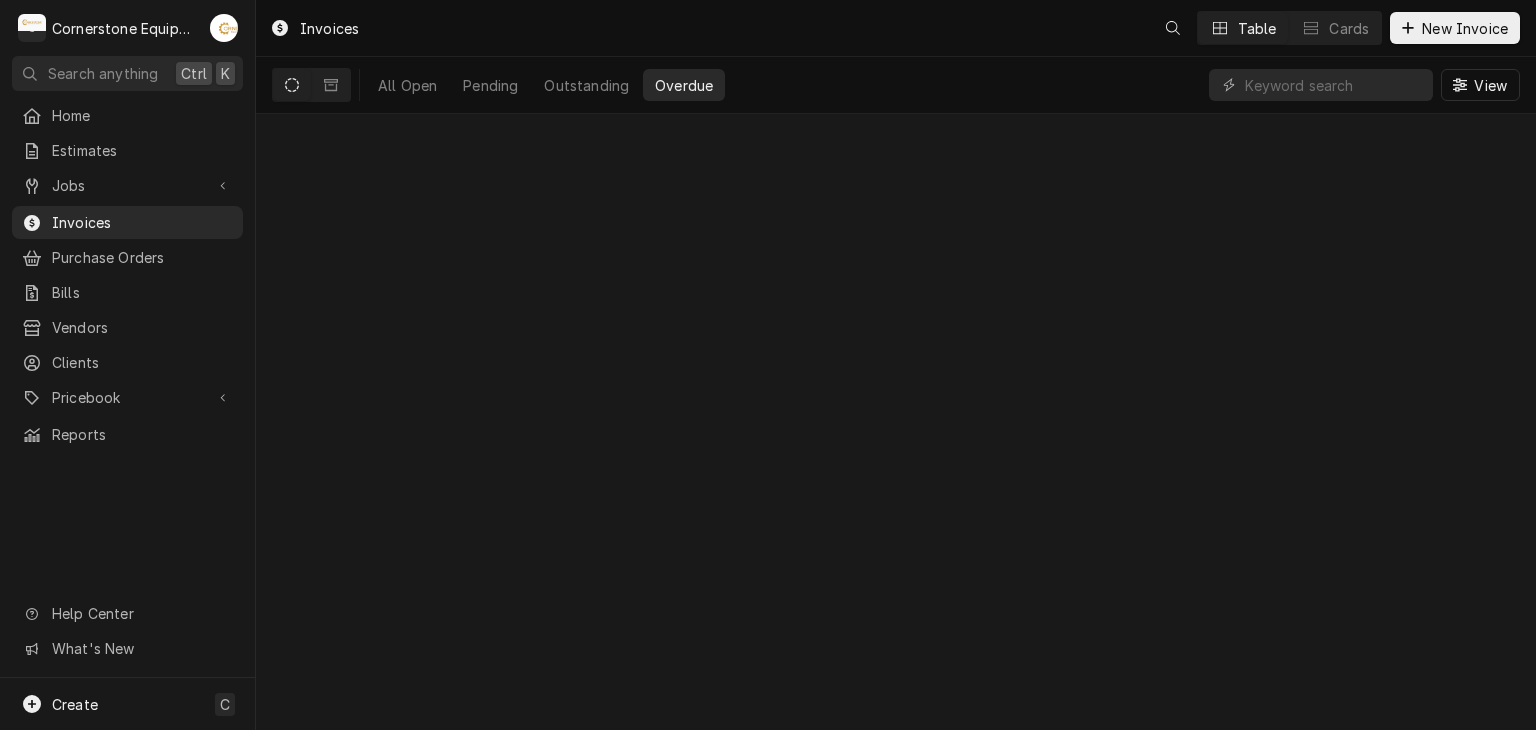 scroll, scrollTop: 0, scrollLeft: 0, axis: both 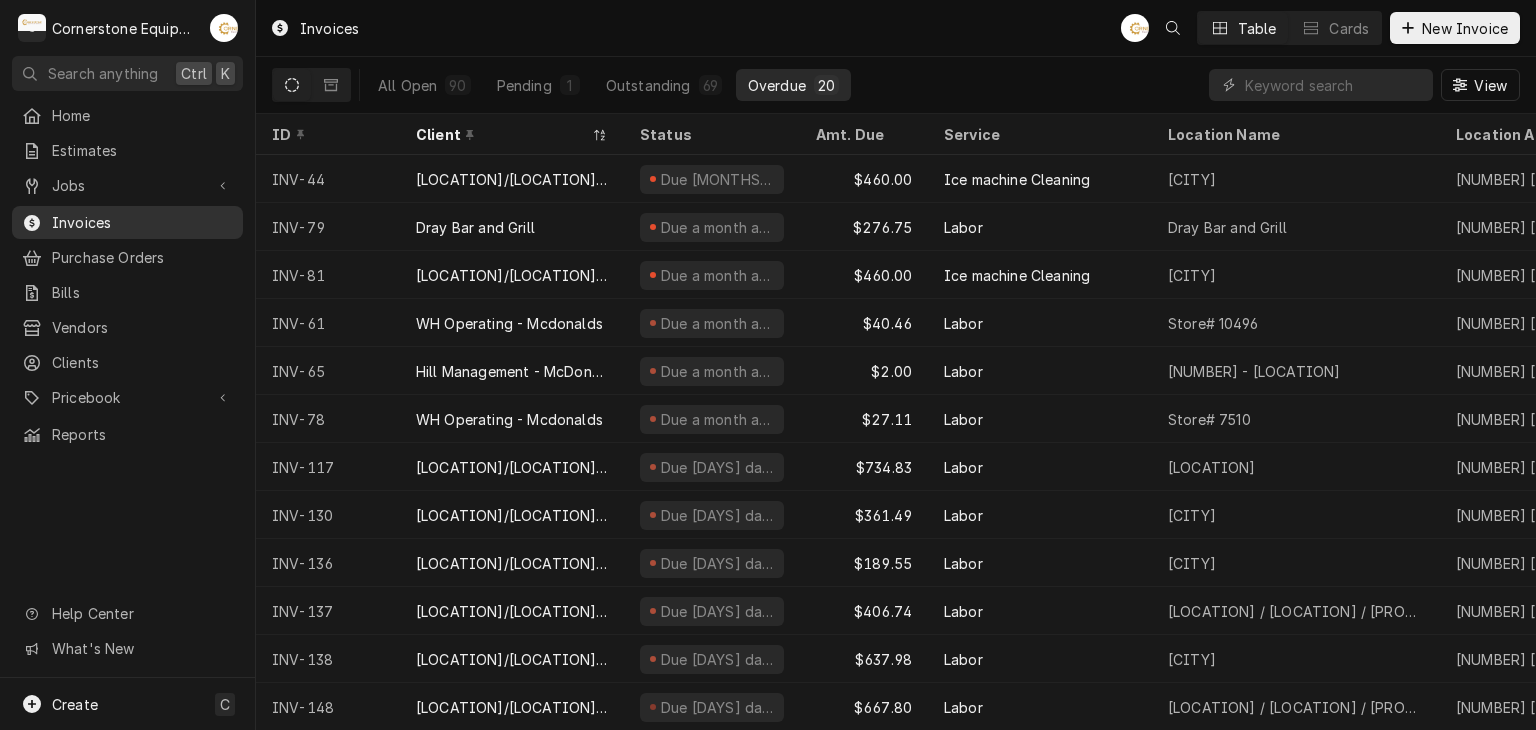 click on "Invoices" at bounding box center [142, 222] 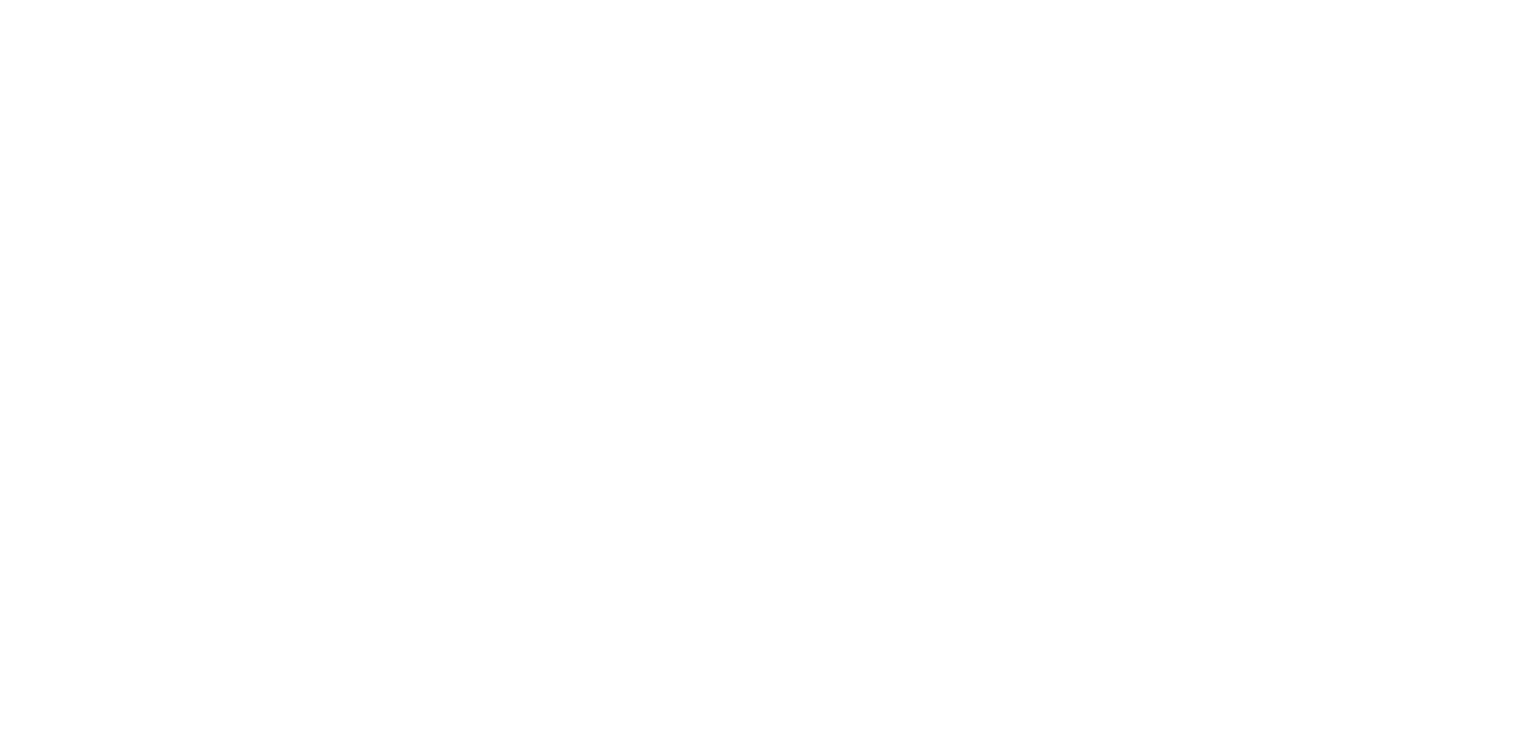 scroll, scrollTop: 0, scrollLeft: 0, axis: both 